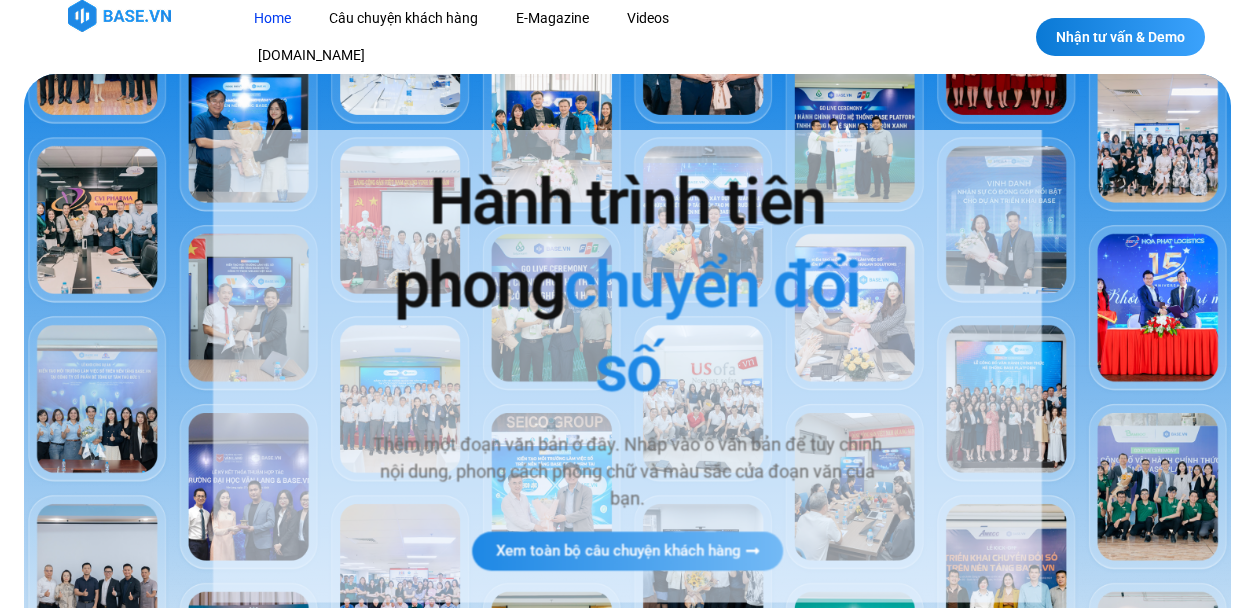 scroll, scrollTop: 256, scrollLeft: 0, axis: vertical 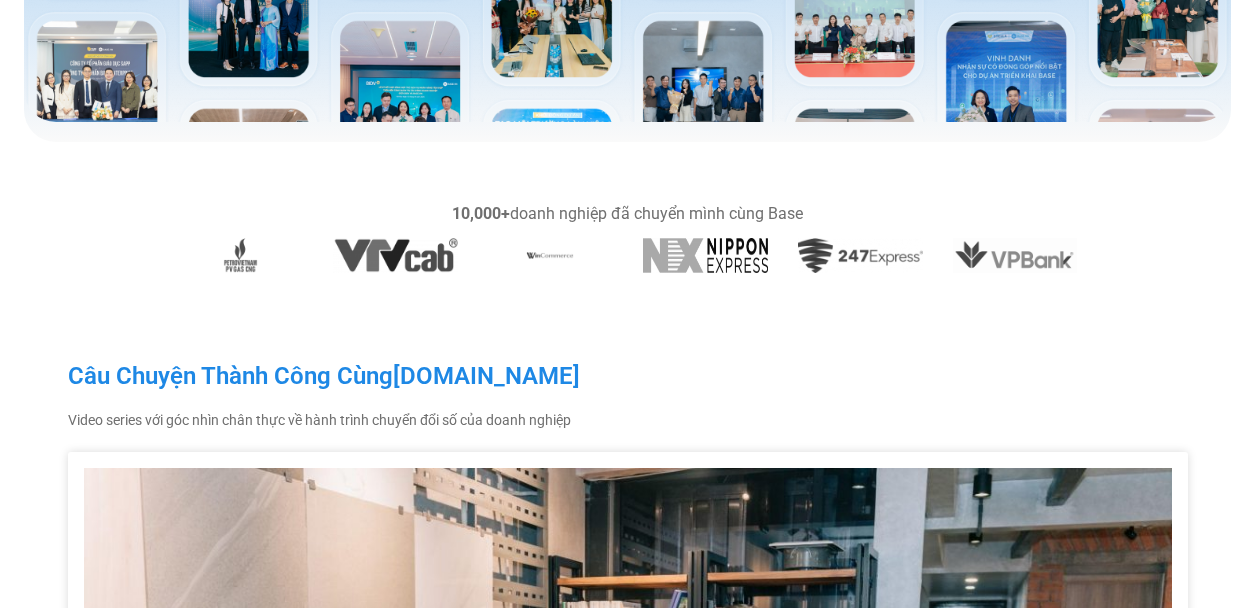 click at bounding box center (860, 255) 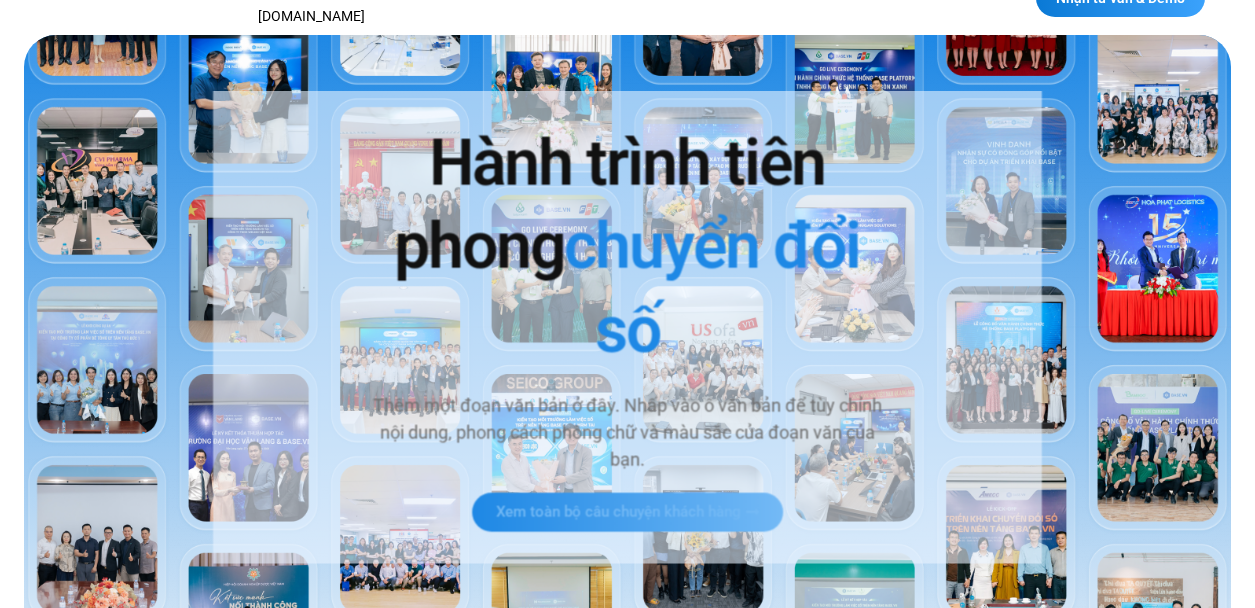 click on "Xem toàn bộ câu chuyện khách hàng" at bounding box center (627, 512) 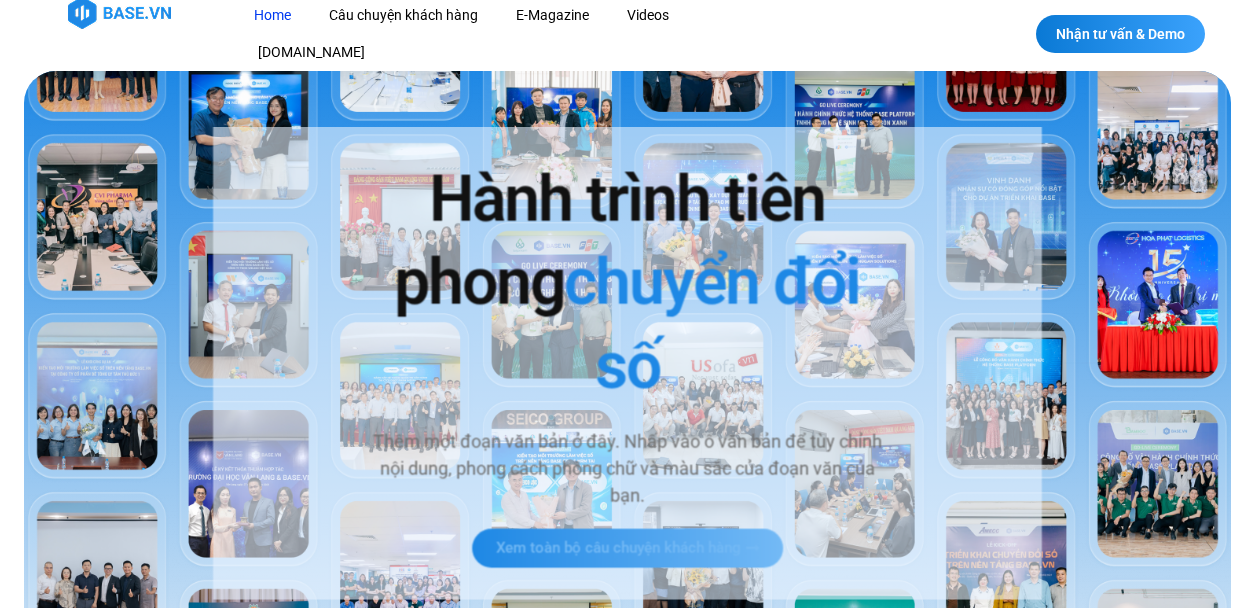 scroll, scrollTop: 0, scrollLeft: 0, axis: both 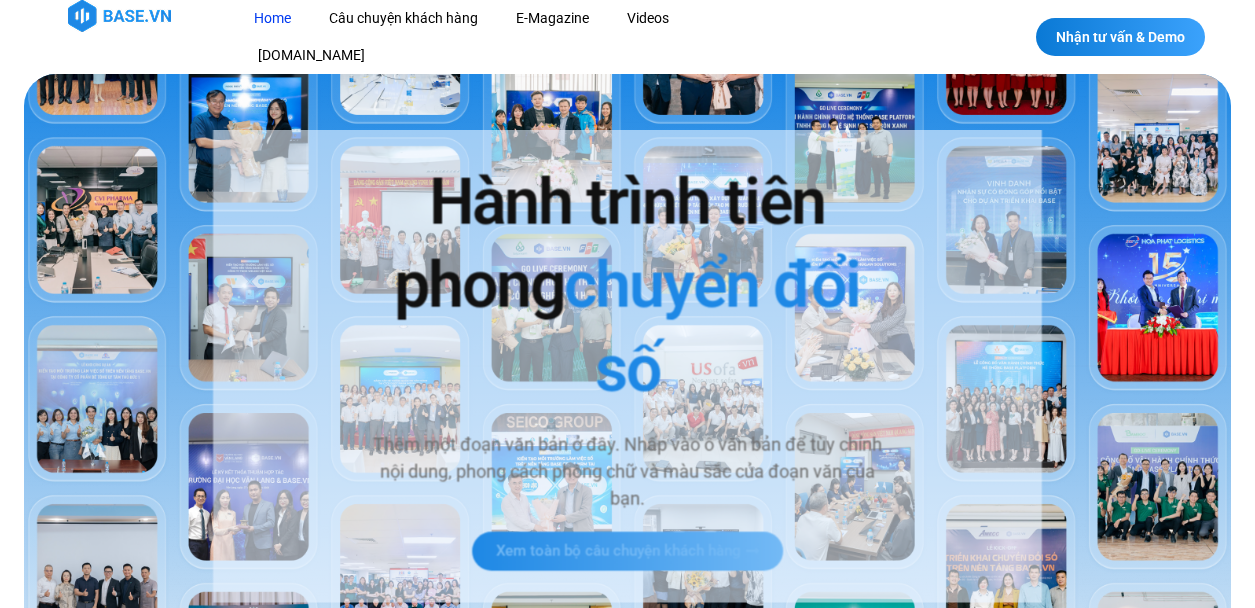 click on "Xem toàn bộ câu chuyện khách hàng" at bounding box center [618, 551] 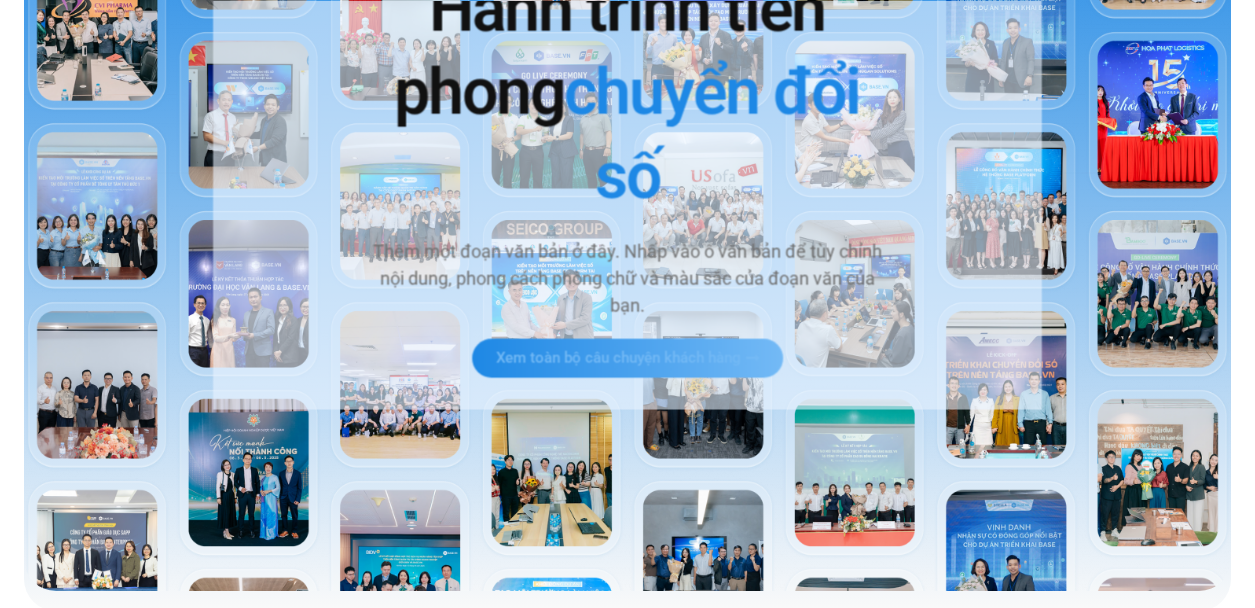 click at bounding box center [752, 358] 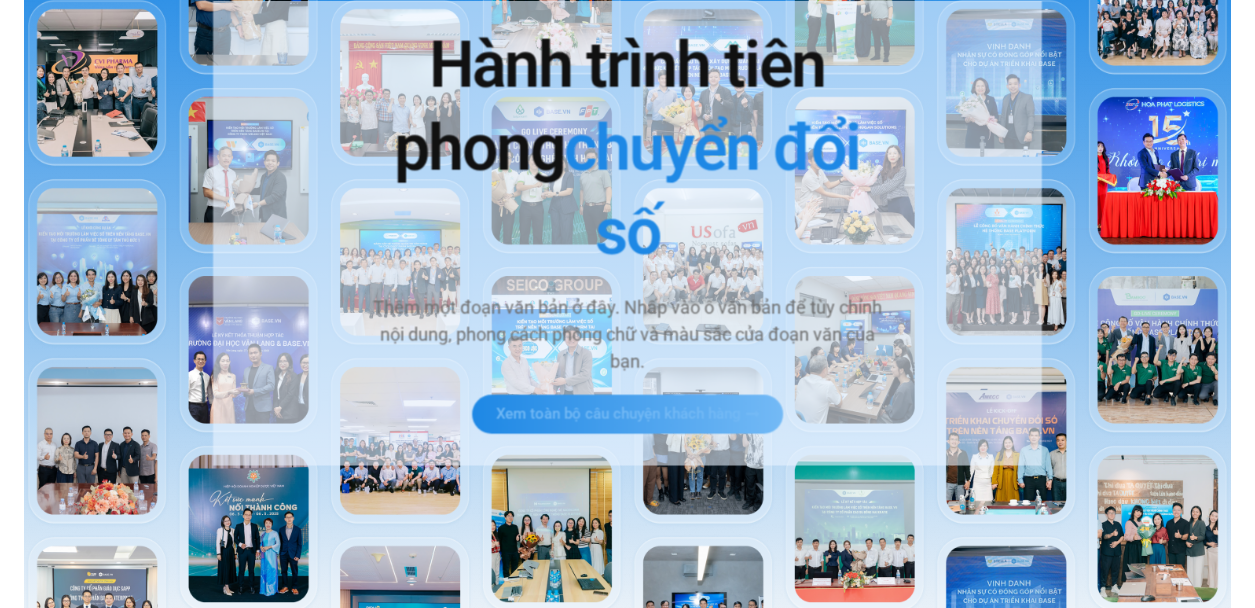 scroll, scrollTop: 133, scrollLeft: 0, axis: vertical 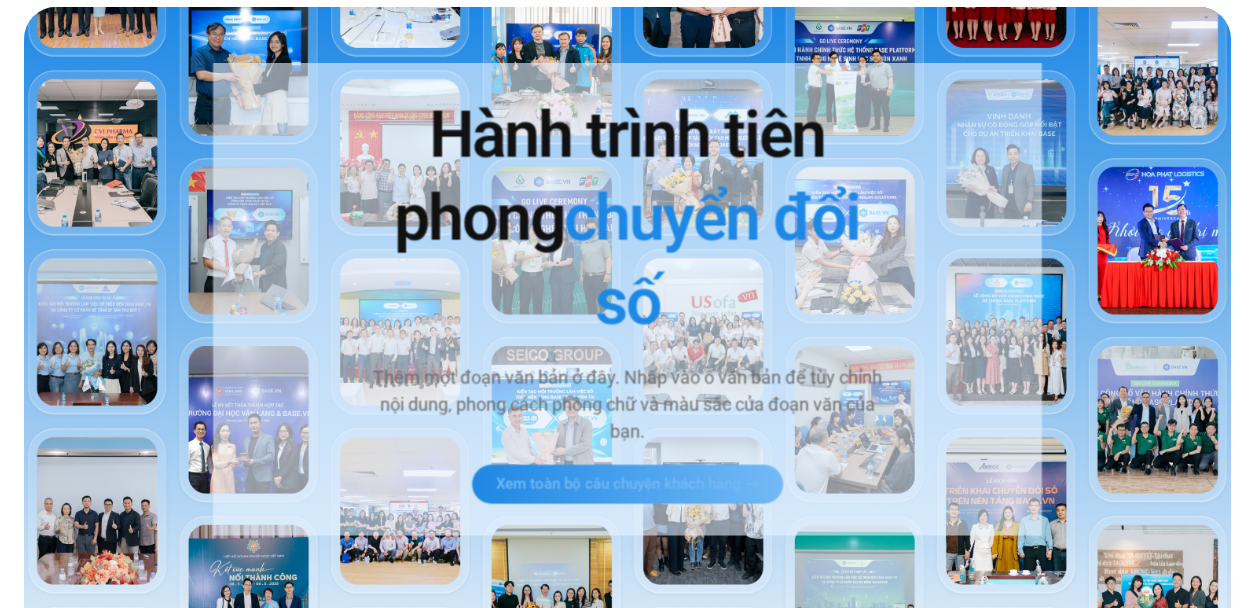 click on "Xem toàn bộ câu chuyện khách hàng" at bounding box center [627, 484] 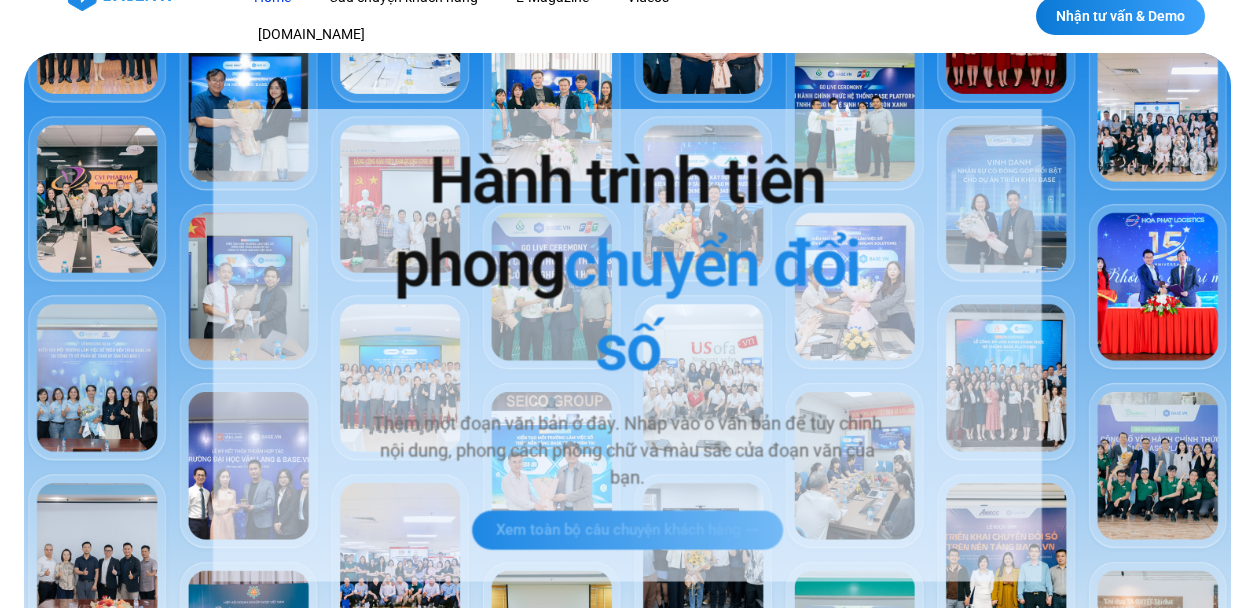 scroll, scrollTop: 0, scrollLeft: 0, axis: both 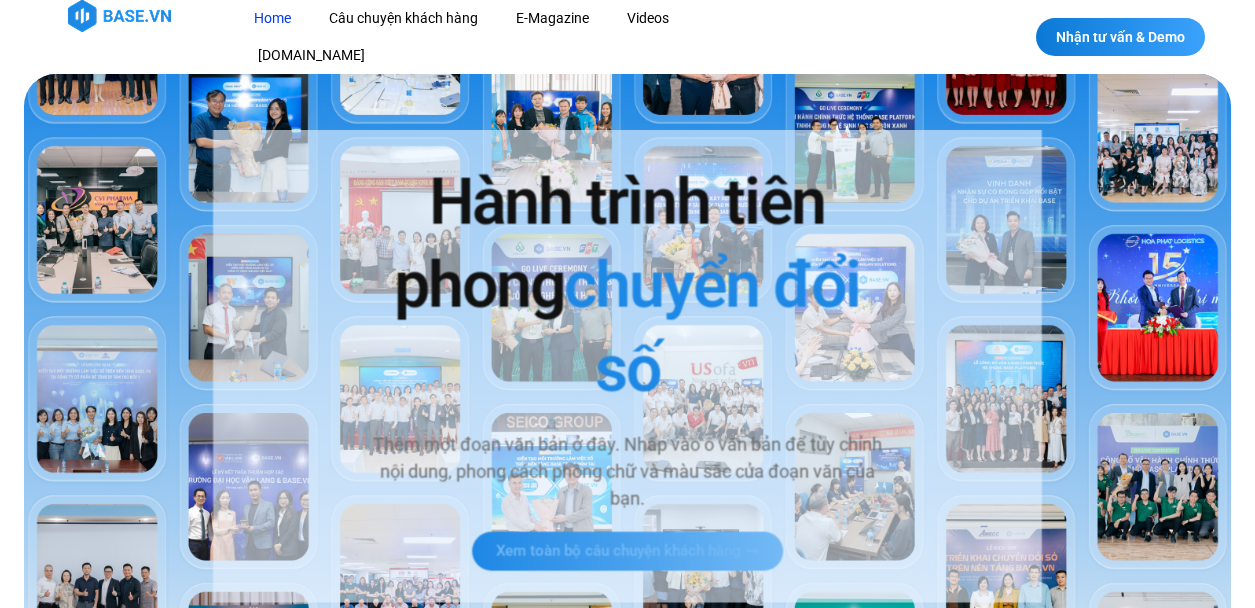 click on "Xem toàn bộ câu chuyện khách hàng" at bounding box center [618, 551] 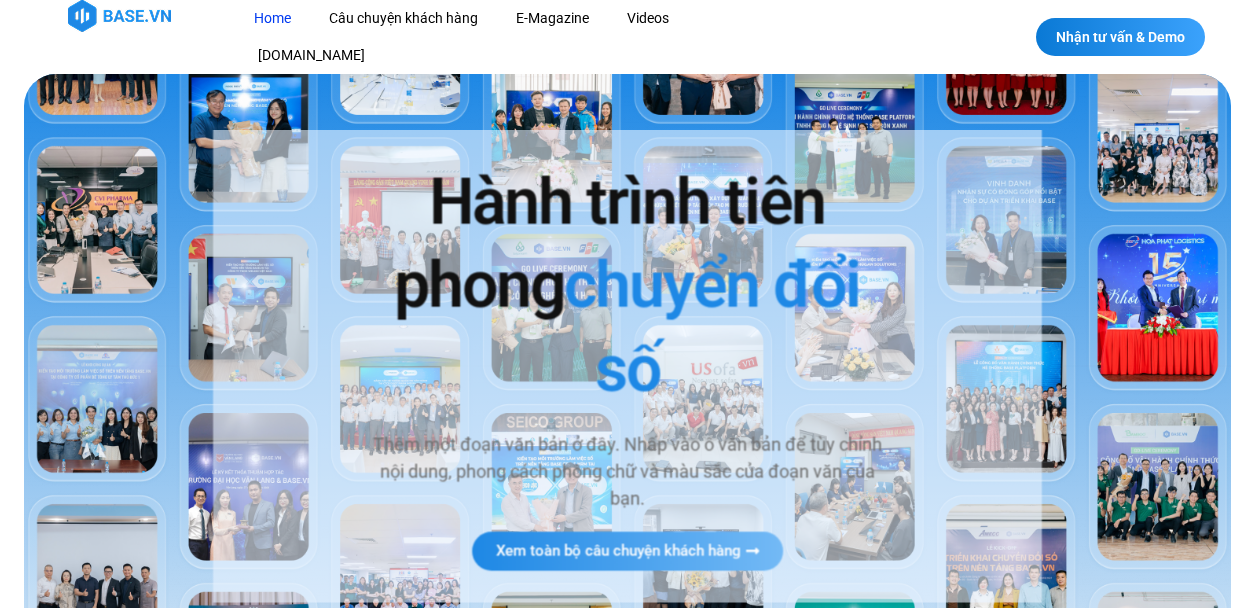 click on "chuyển đổi số" at bounding box center [712, 327] 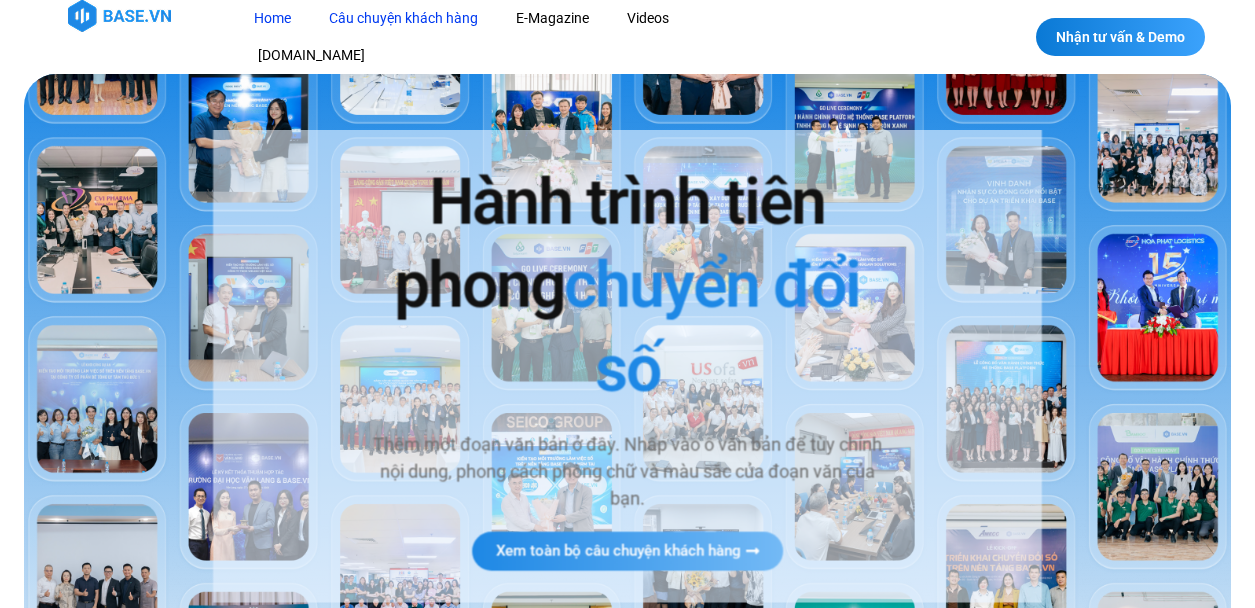 click on "Câu chuyện khách hàng" 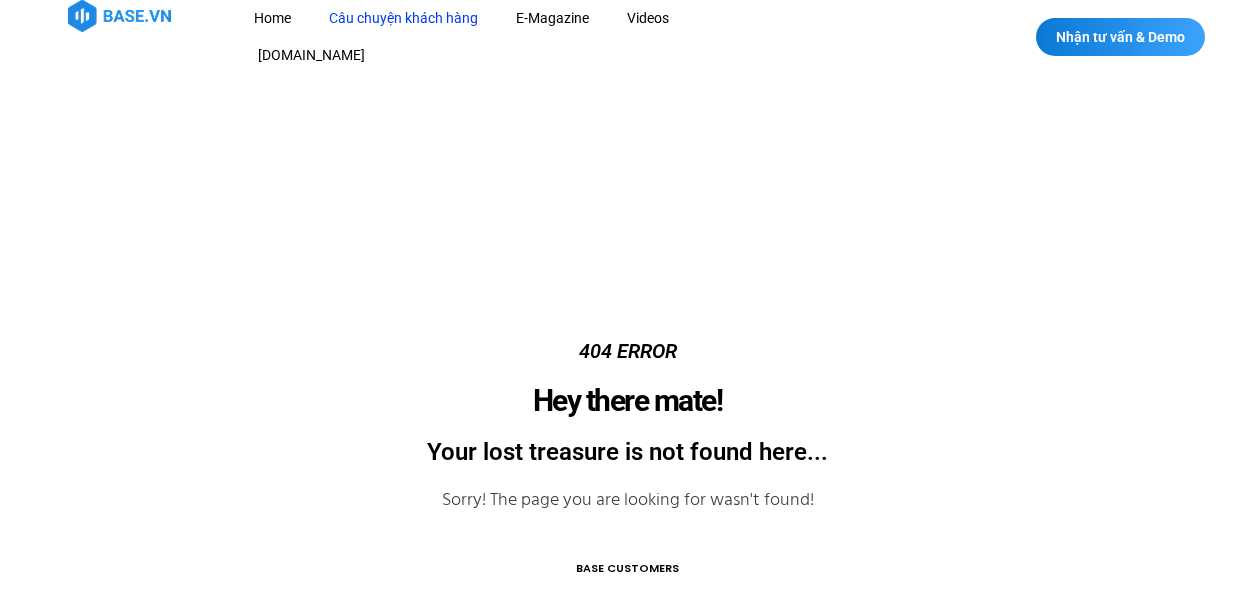 scroll, scrollTop: 0, scrollLeft: 0, axis: both 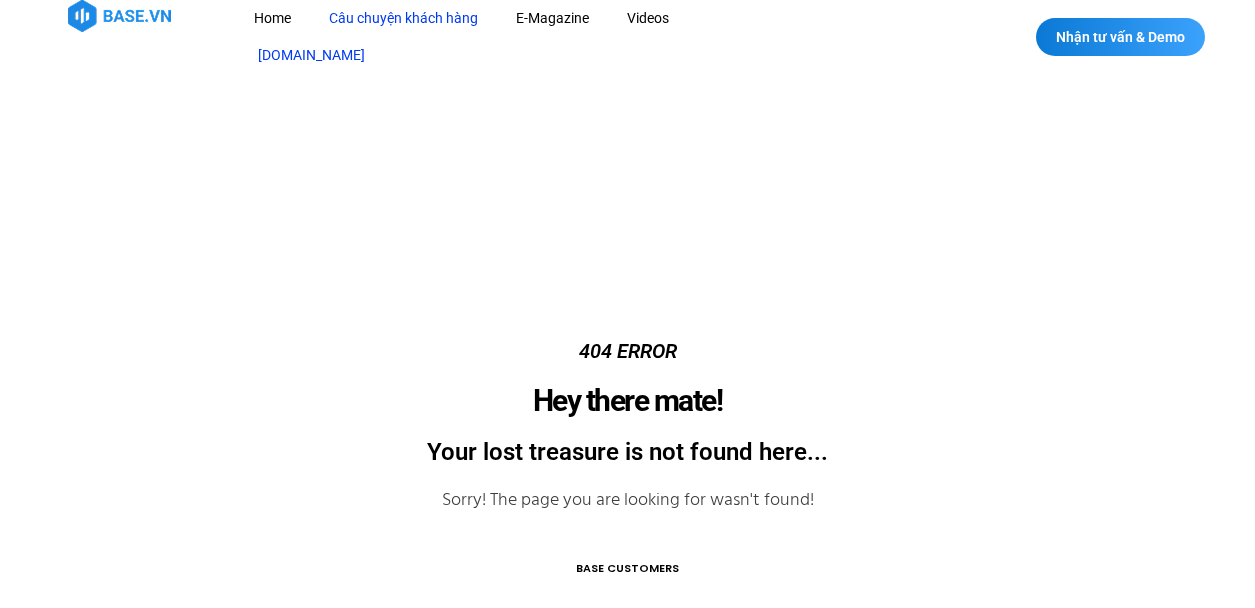 click on "[DOMAIN_NAME]" 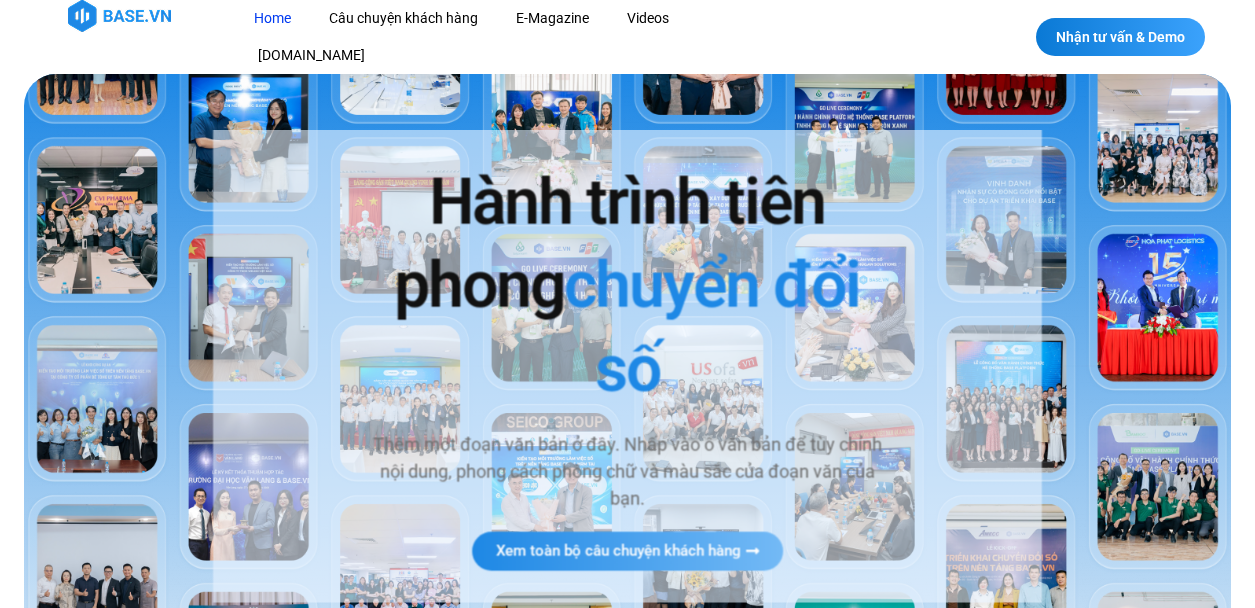 scroll, scrollTop: 0, scrollLeft: 0, axis: both 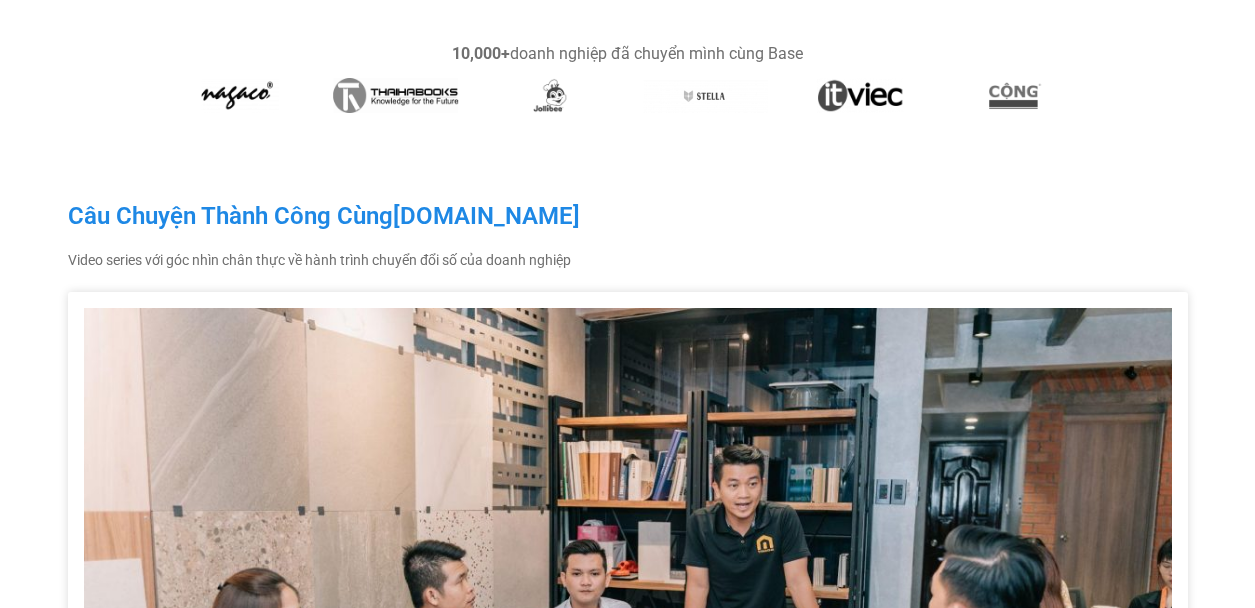 click at bounding box center (550, 99) 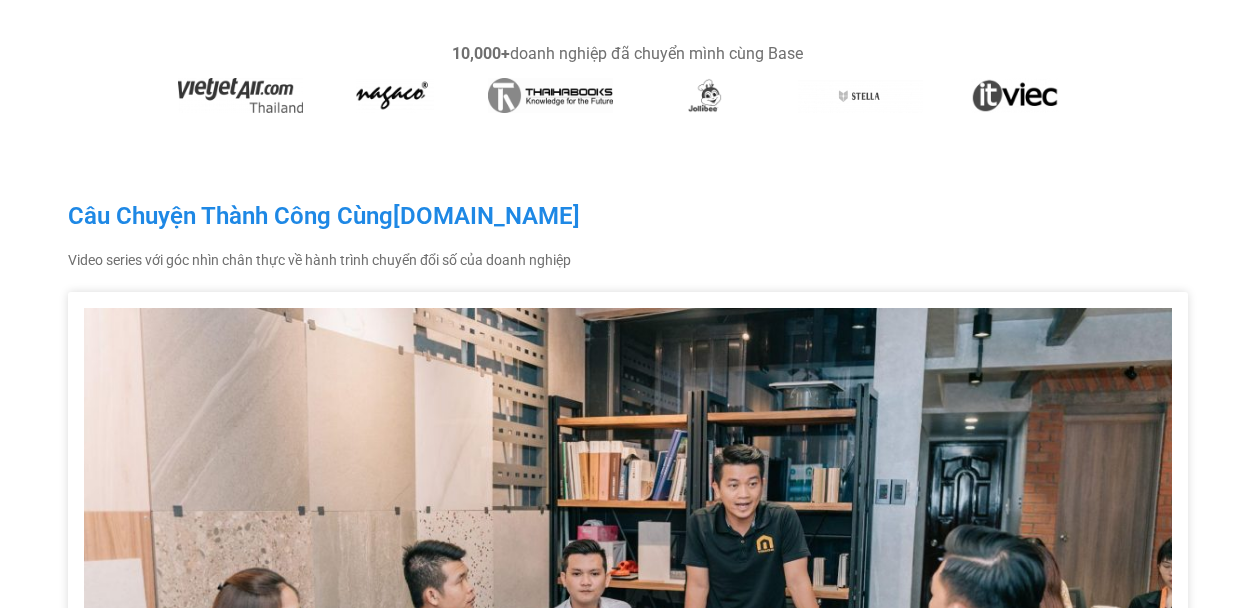 click at bounding box center [628, 99] 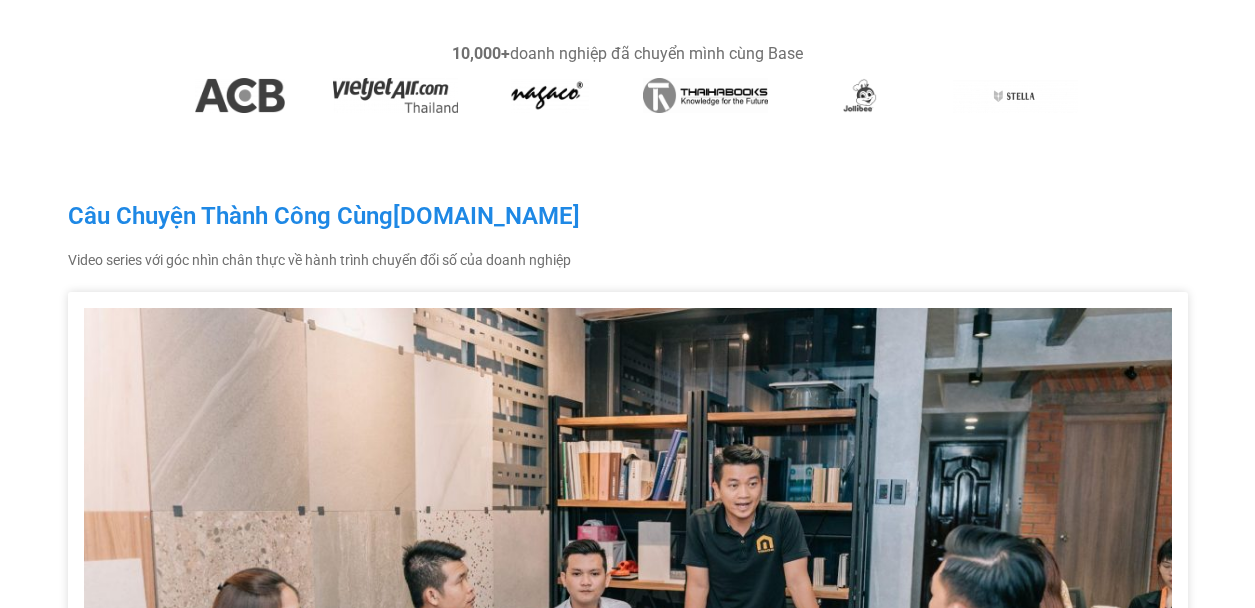 click at bounding box center [628, 99] 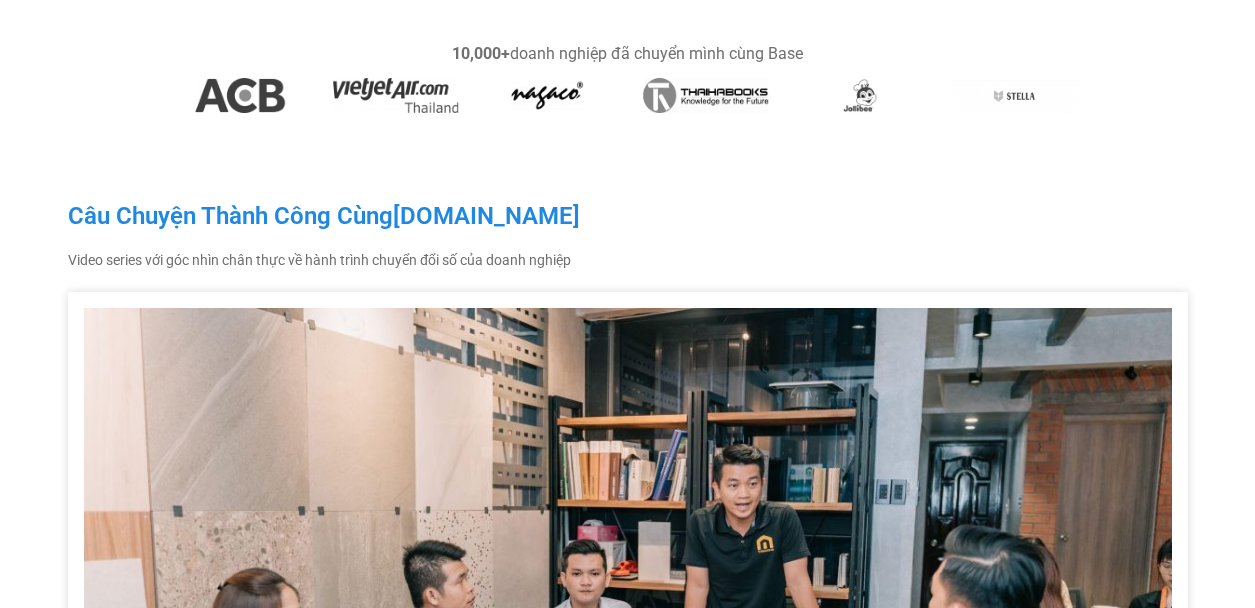 click at bounding box center [1015, 95] 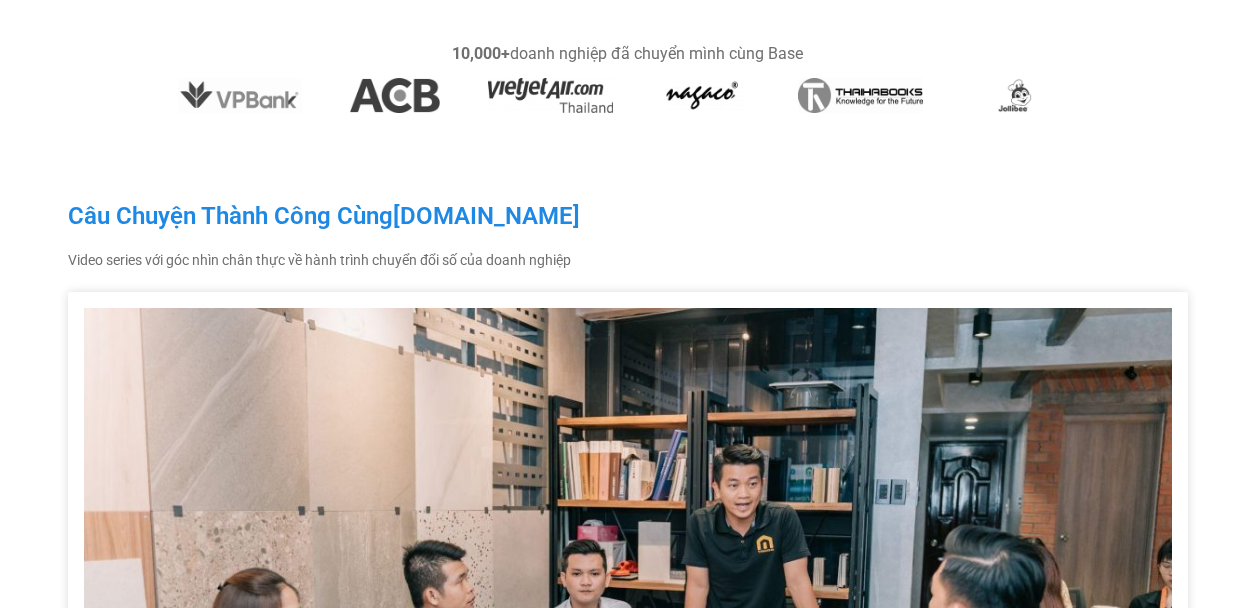 click at bounding box center [1015, 95] 